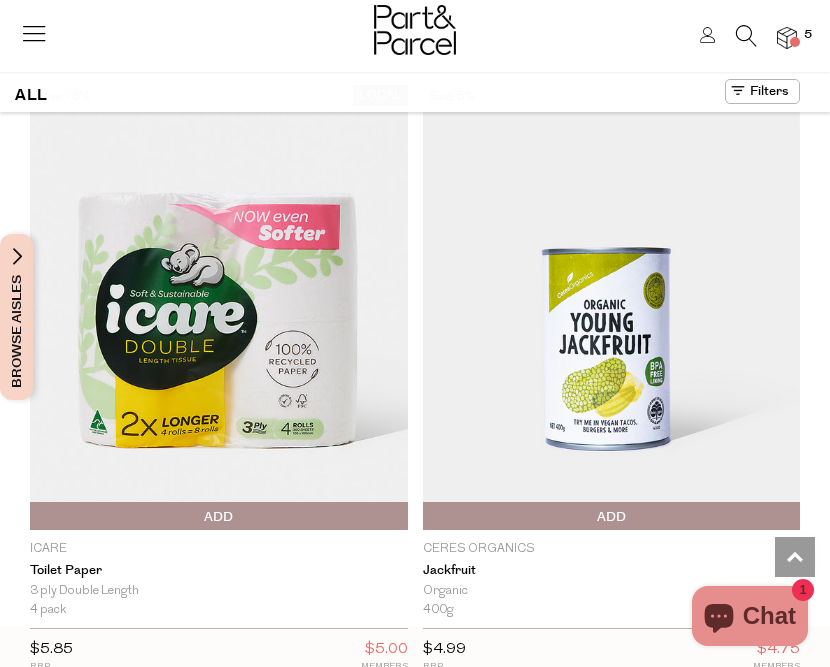 scroll, scrollTop: 4847, scrollLeft: 0, axis: vertical 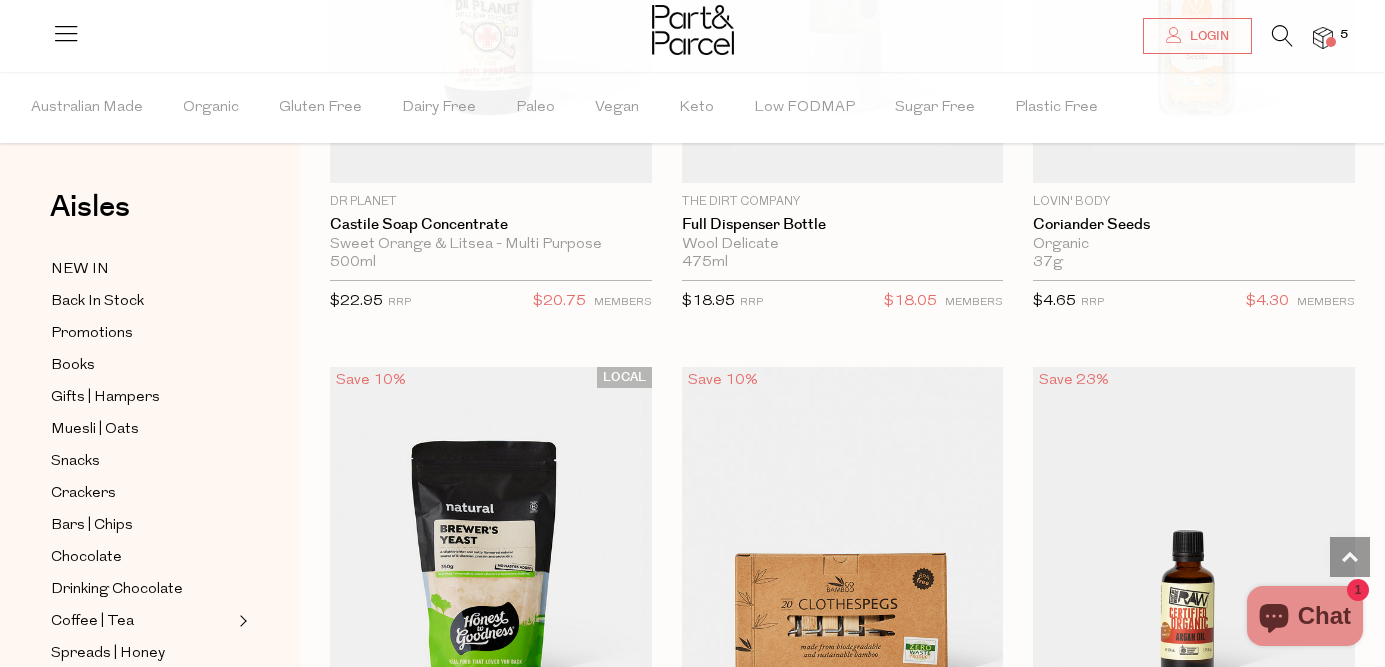 click at bounding box center [1331, 42] 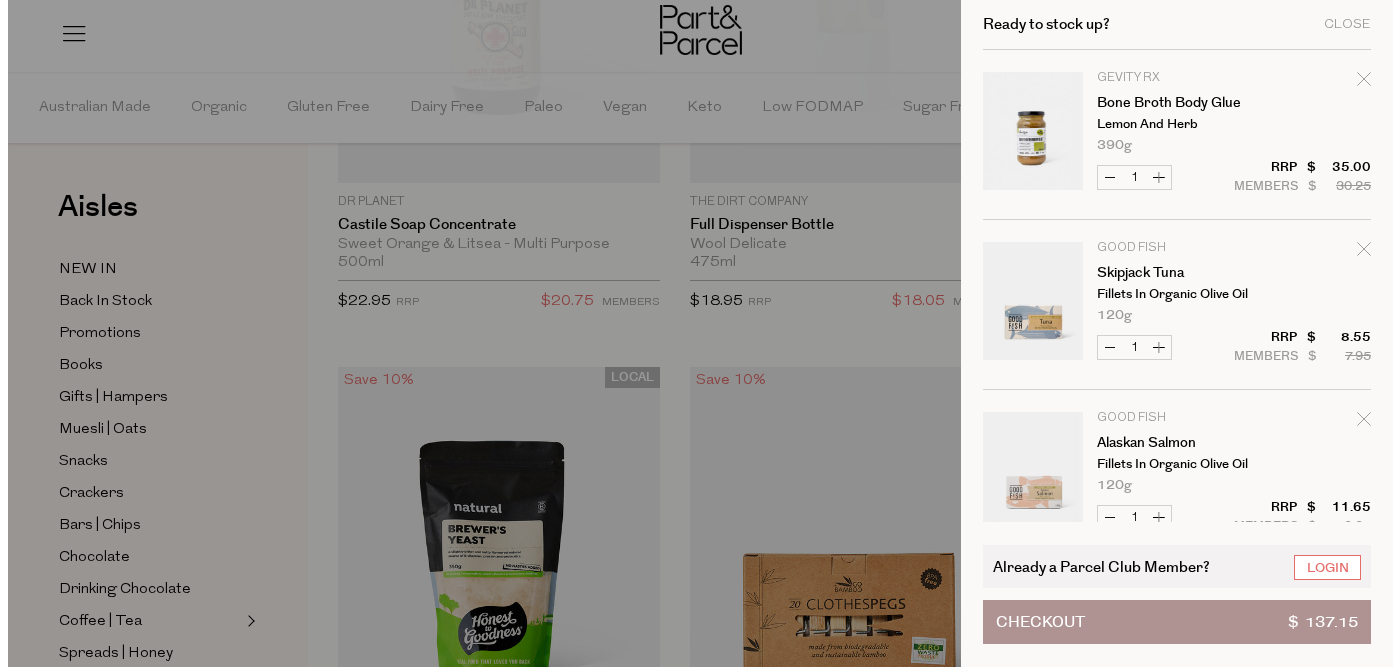 scroll, scrollTop: 5015, scrollLeft: 0, axis: vertical 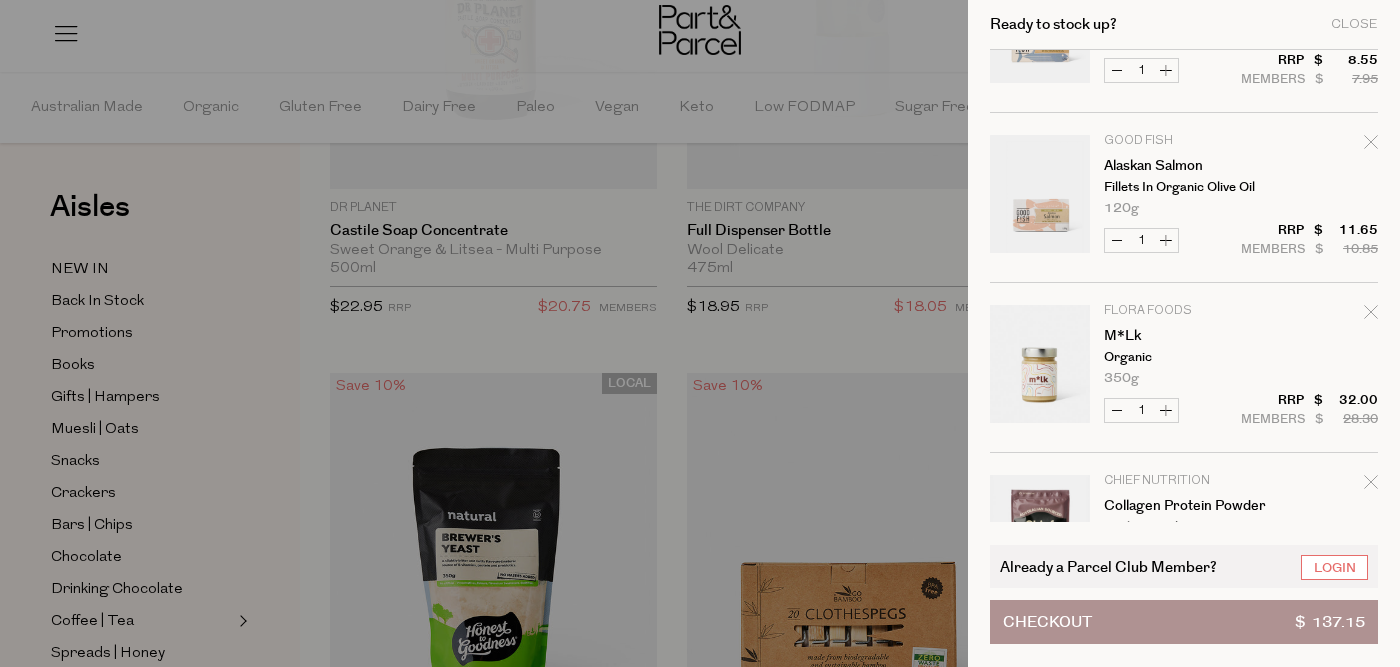 click at bounding box center [1040, 367] 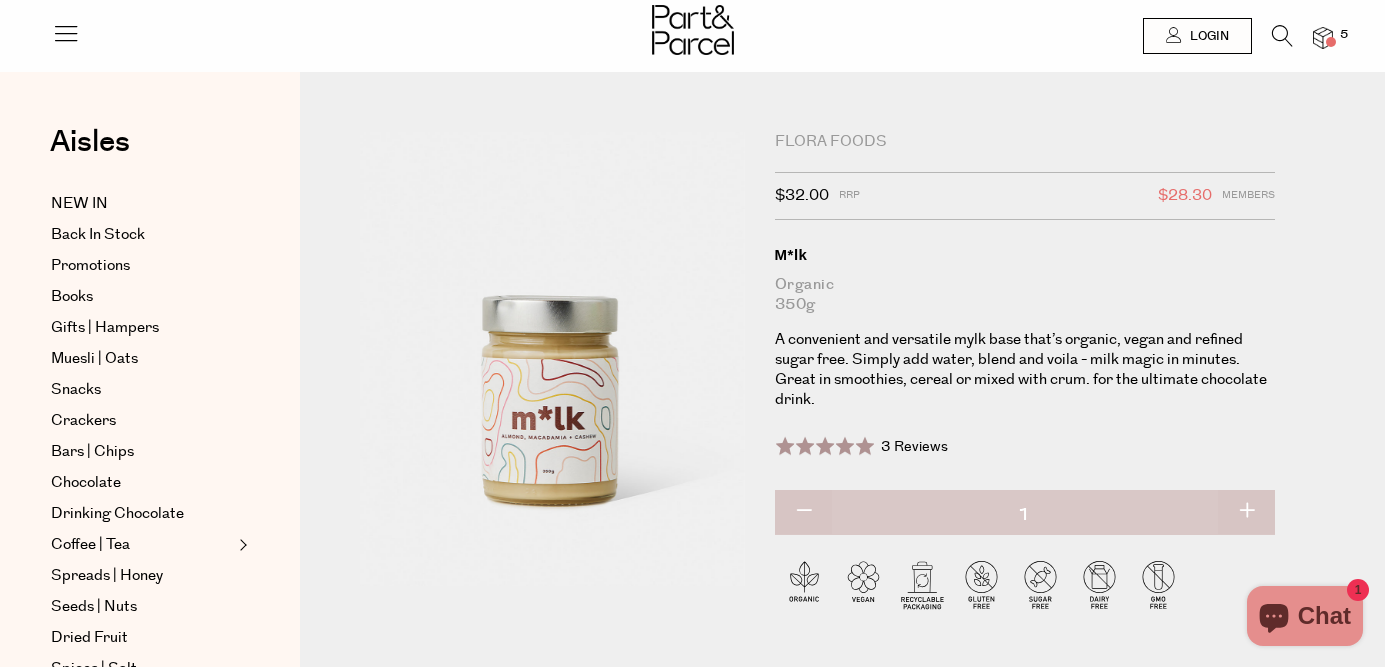 scroll, scrollTop: 0, scrollLeft: 0, axis: both 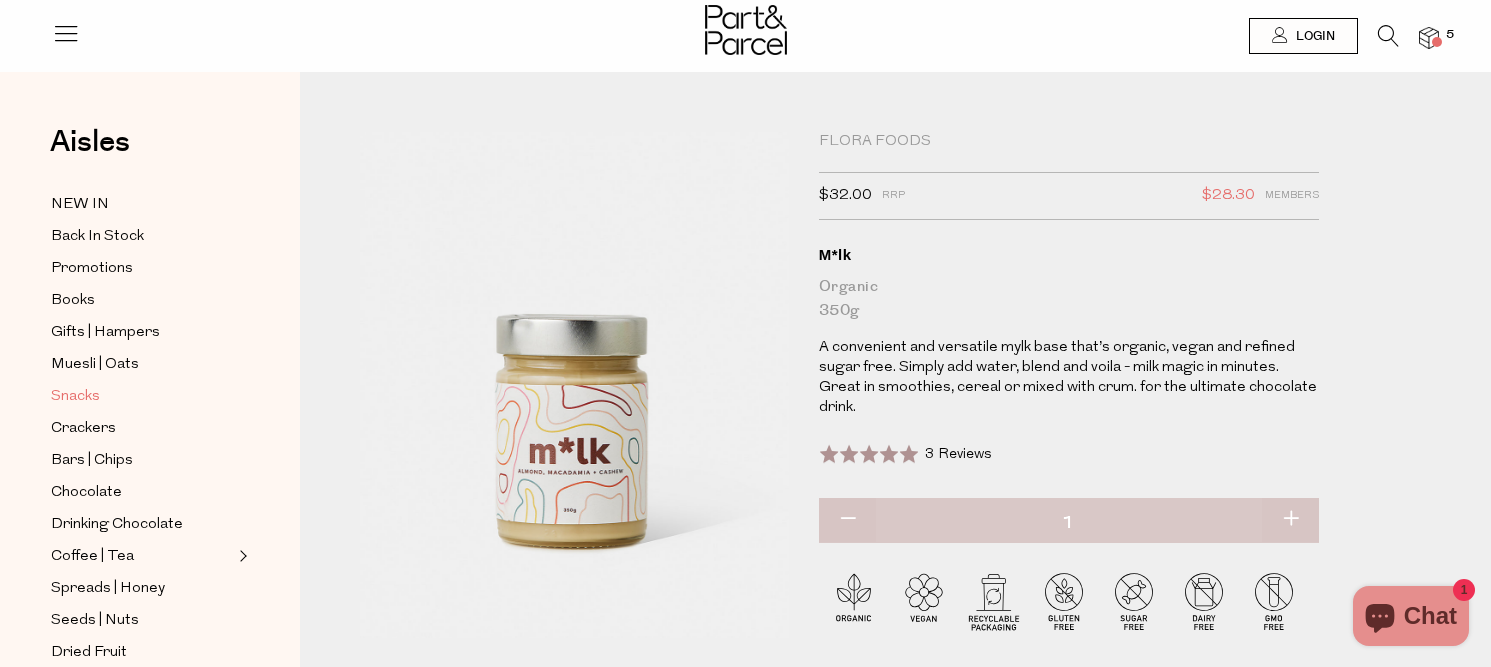 click on "Snacks" at bounding box center [75, 397] 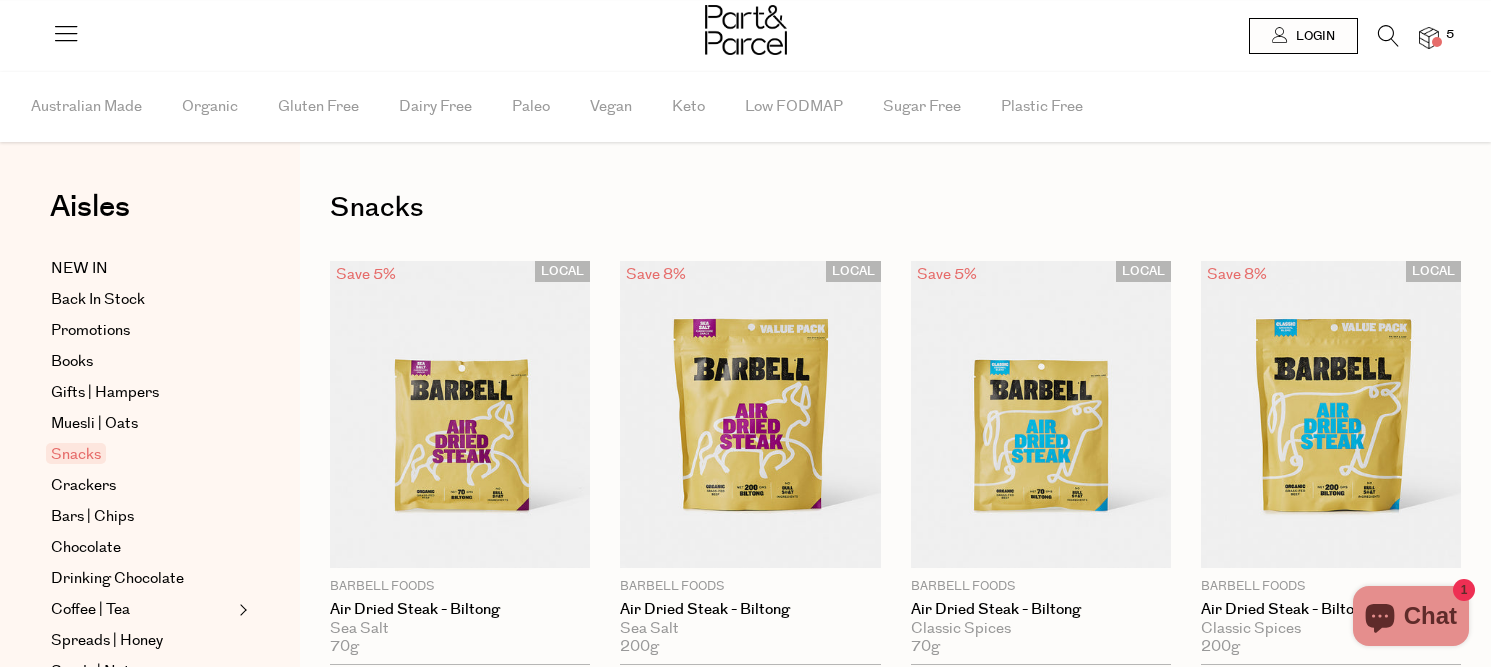 scroll, scrollTop: 0, scrollLeft: 0, axis: both 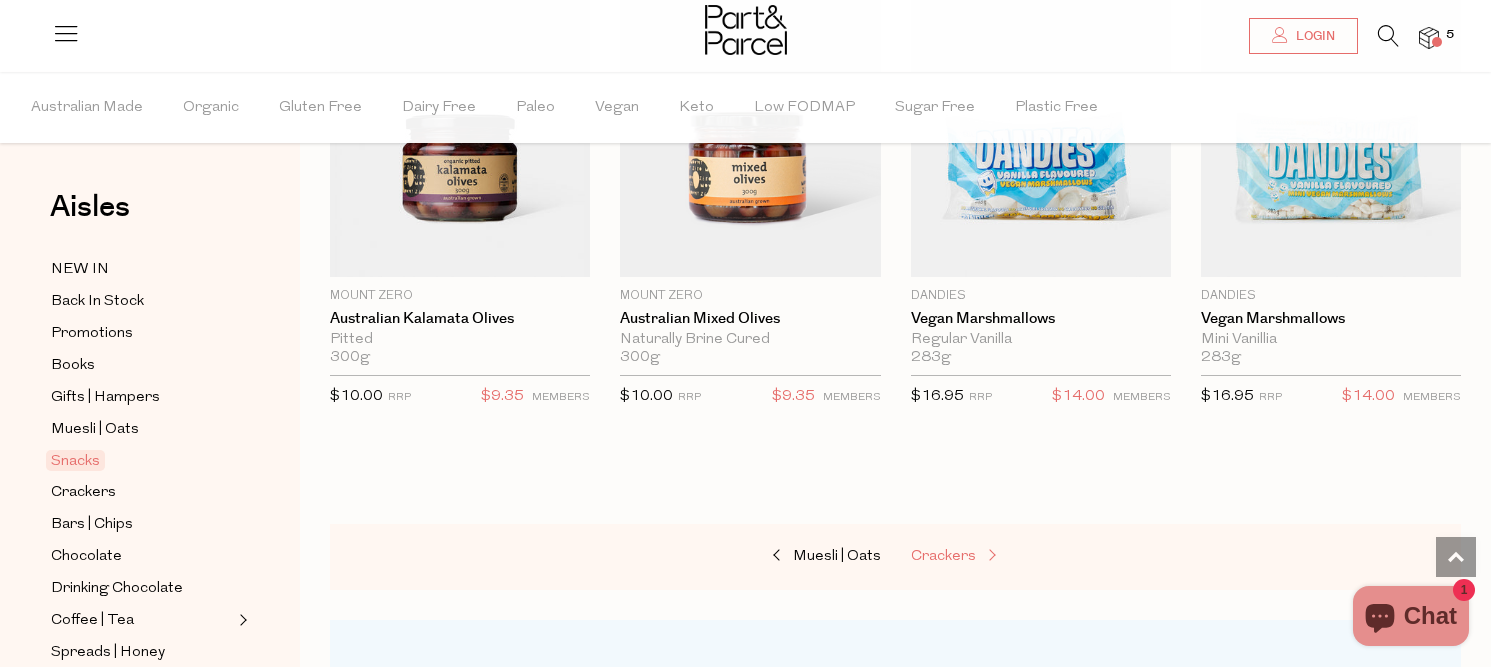 click at bounding box center [990, 556] 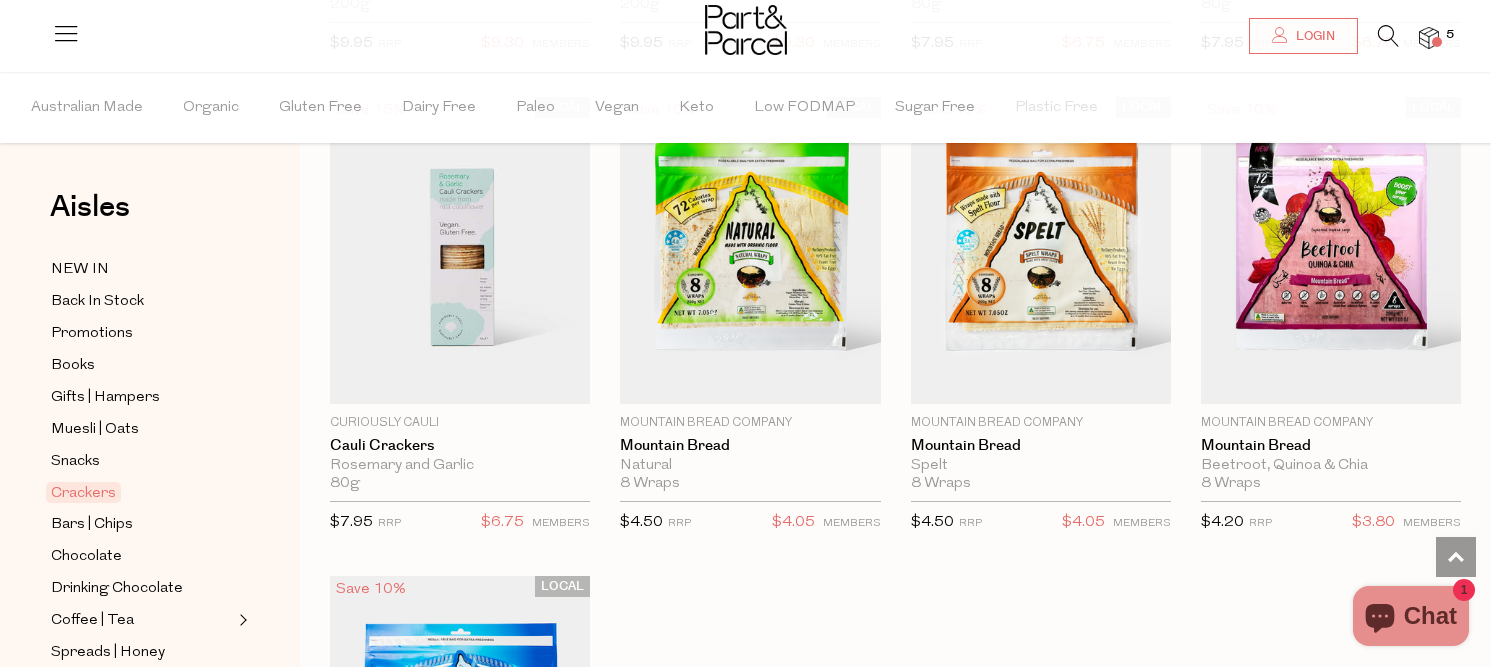 scroll, scrollTop: 3945, scrollLeft: 0, axis: vertical 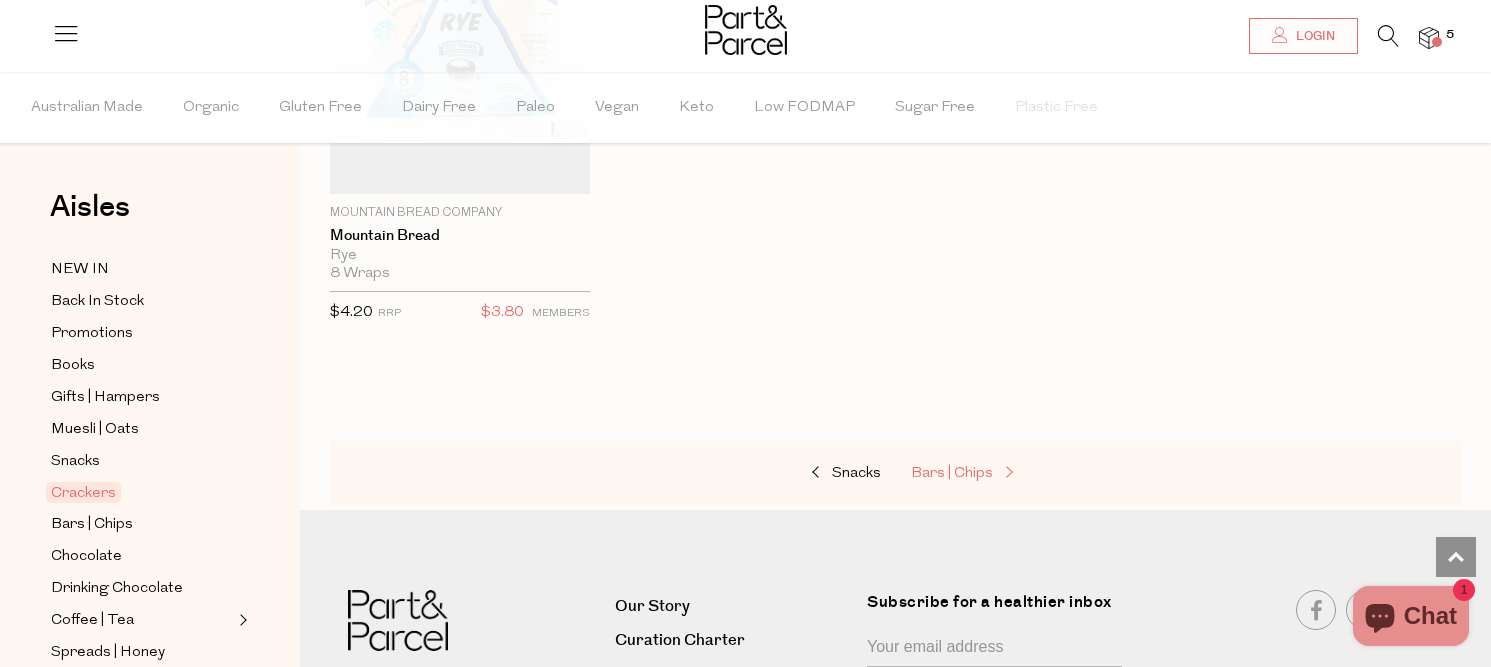 click on "Bars | Chips" at bounding box center [1011, 474] 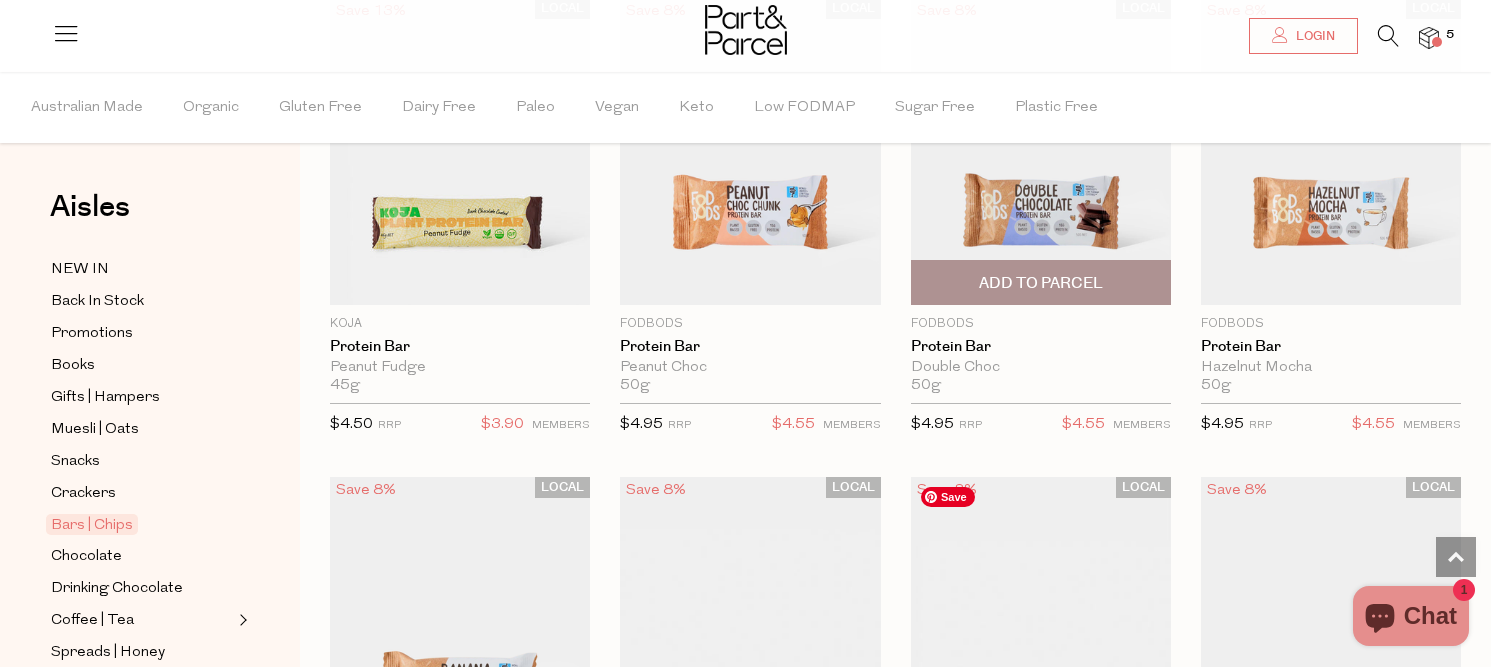 scroll, scrollTop: 1210, scrollLeft: 0, axis: vertical 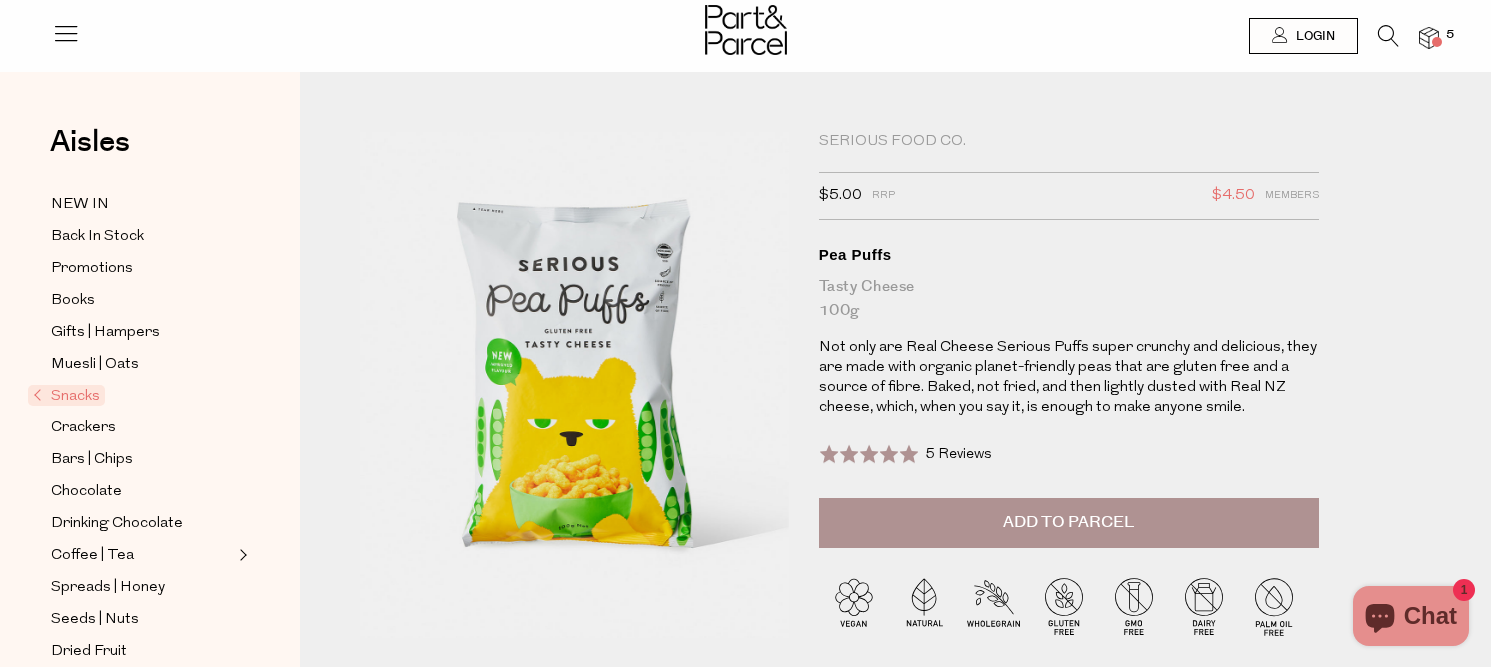 click on "Serious Food Co." at bounding box center (1069, 142) 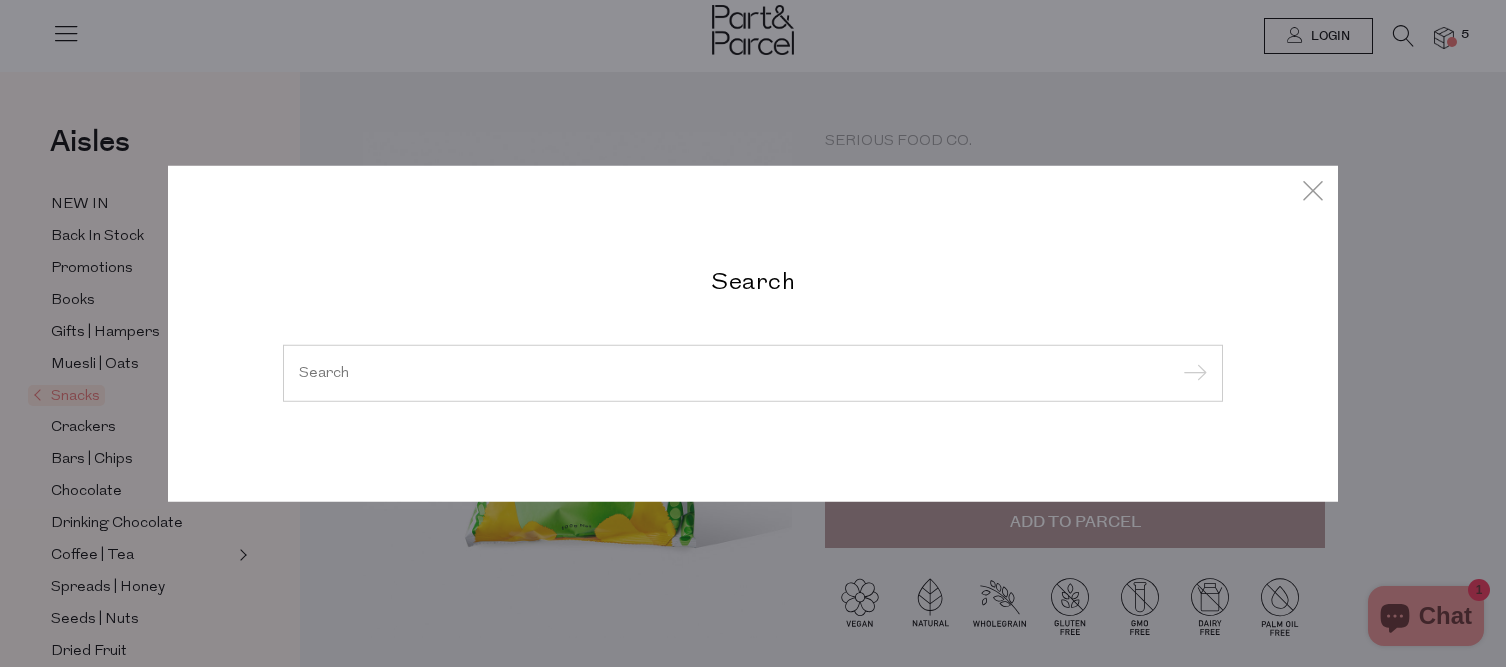 click at bounding box center [753, 372] 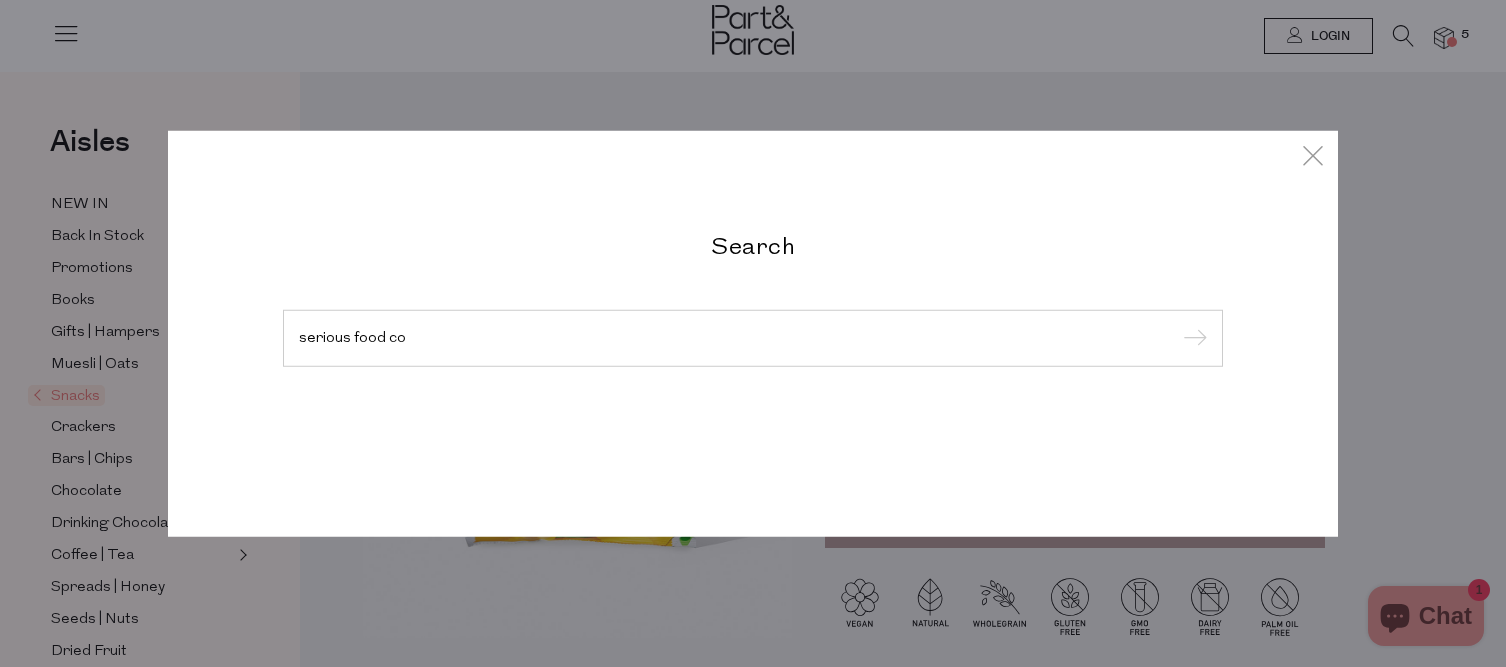 type on "serious food co" 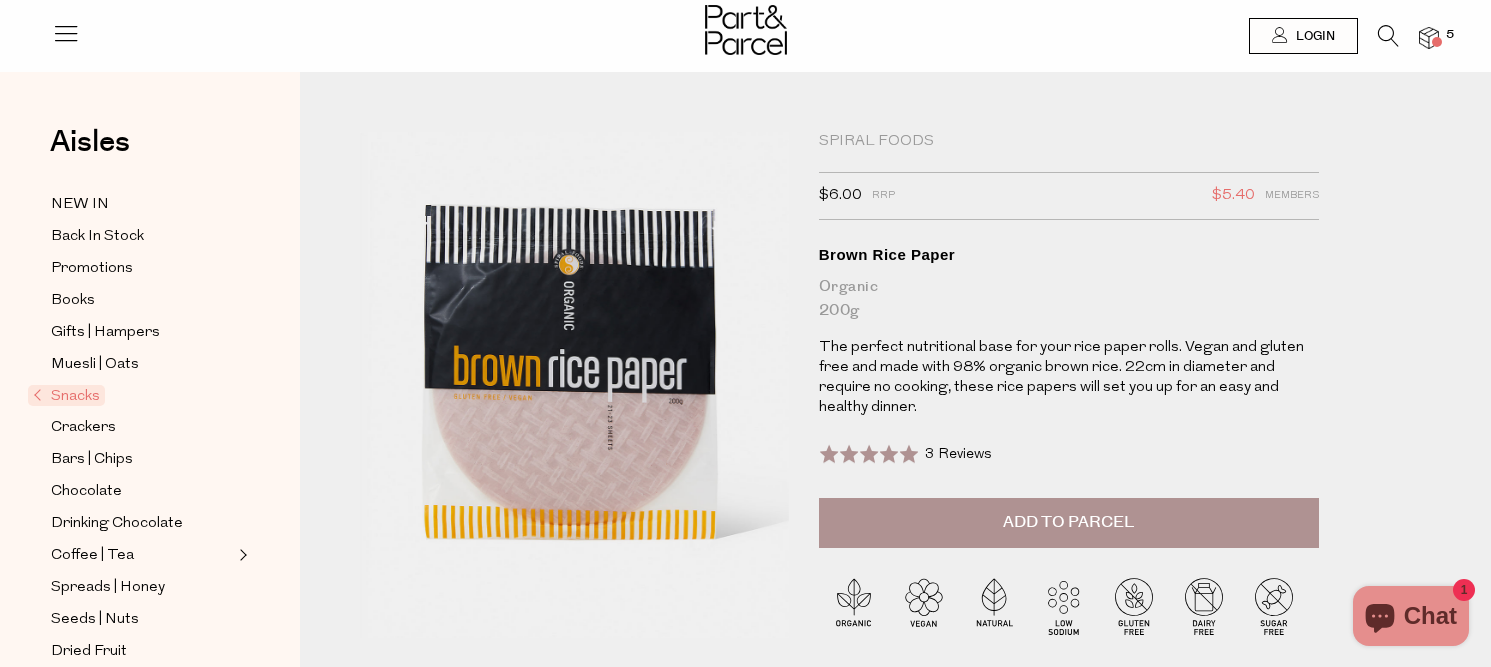 scroll, scrollTop: 0, scrollLeft: 0, axis: both 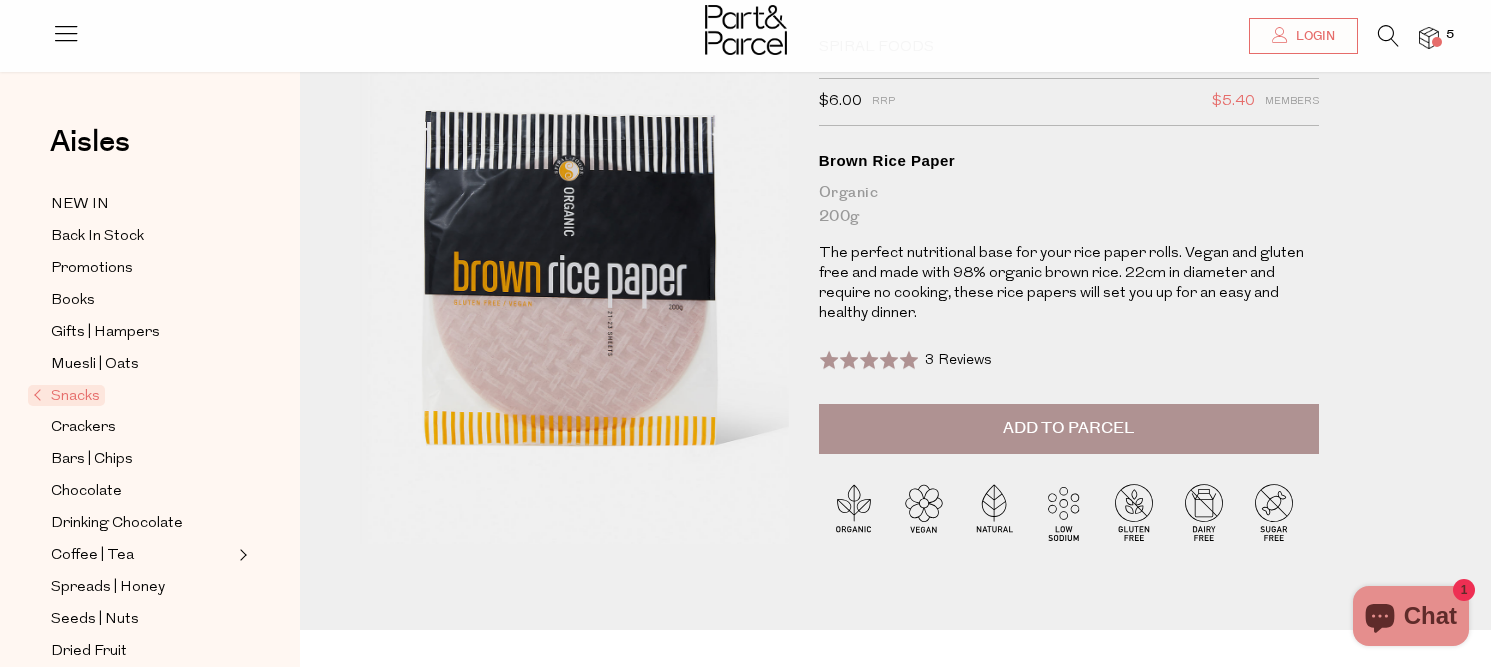 click on "Add to Parcel" at bounding box center (1069, 429) 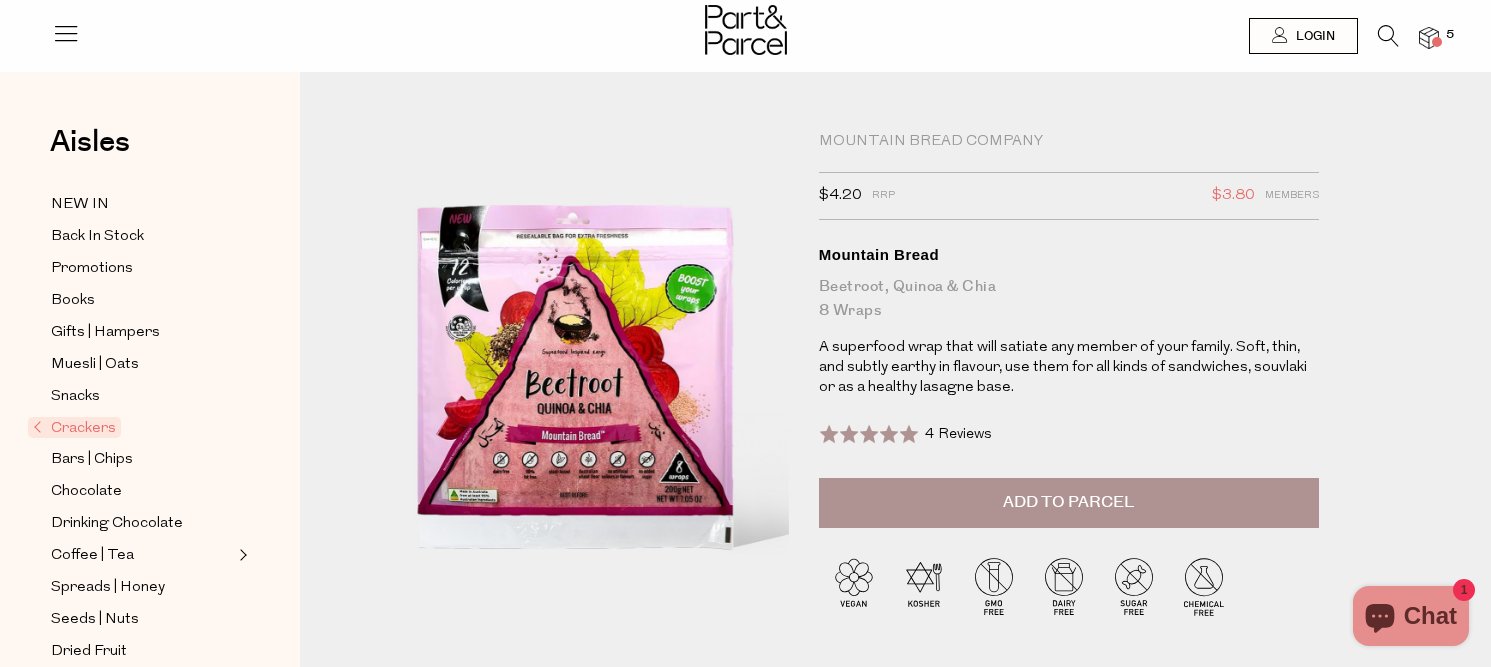 scroll, scrollTop: 0, scrollLeft: 0, axis: both 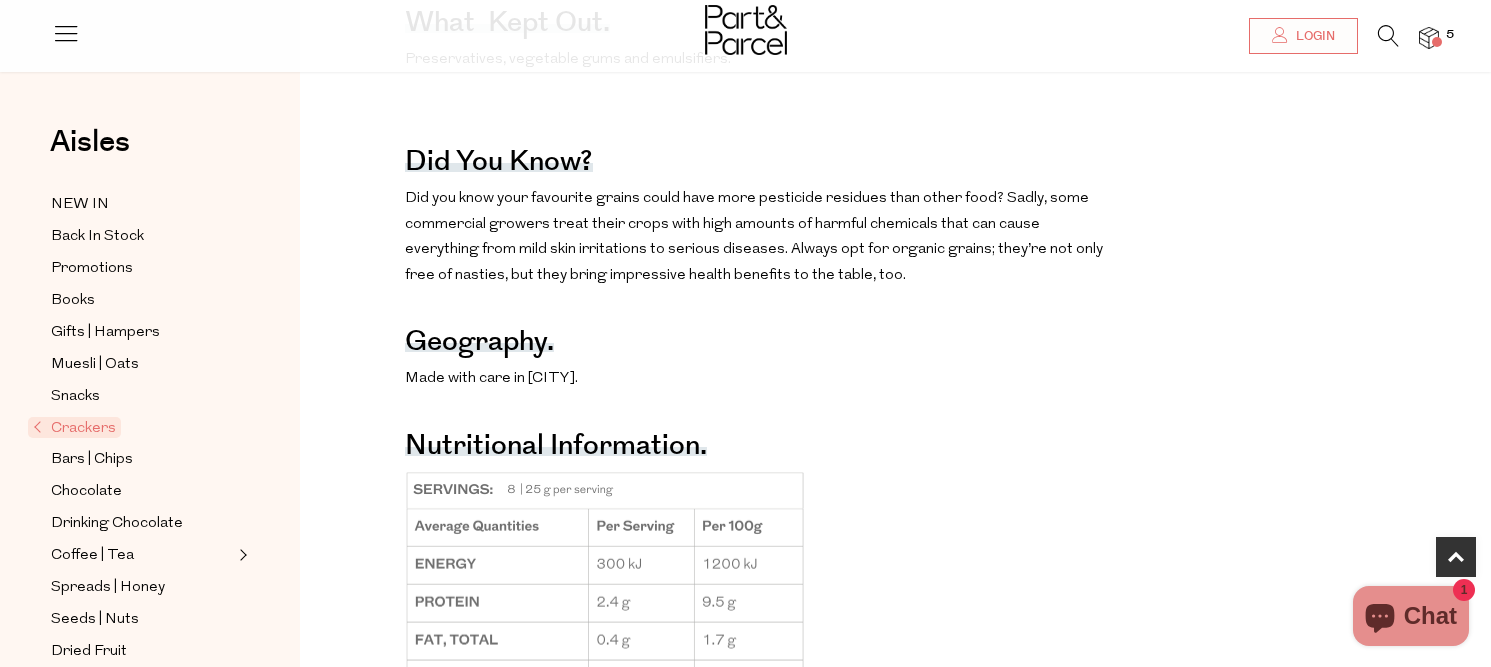 click on "5" at bounding box center [1429, 37] 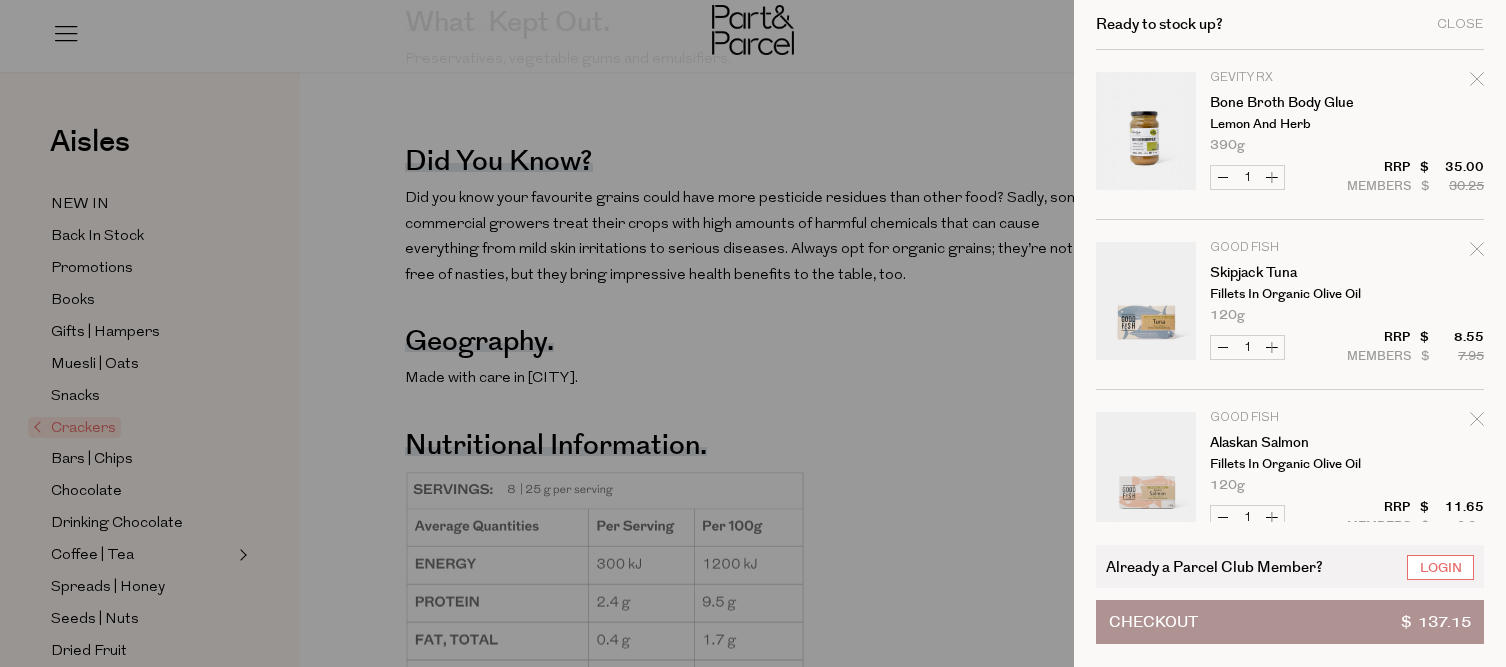 scroll, scrollTop: 150, scrollLeft: 0, axis: vertical 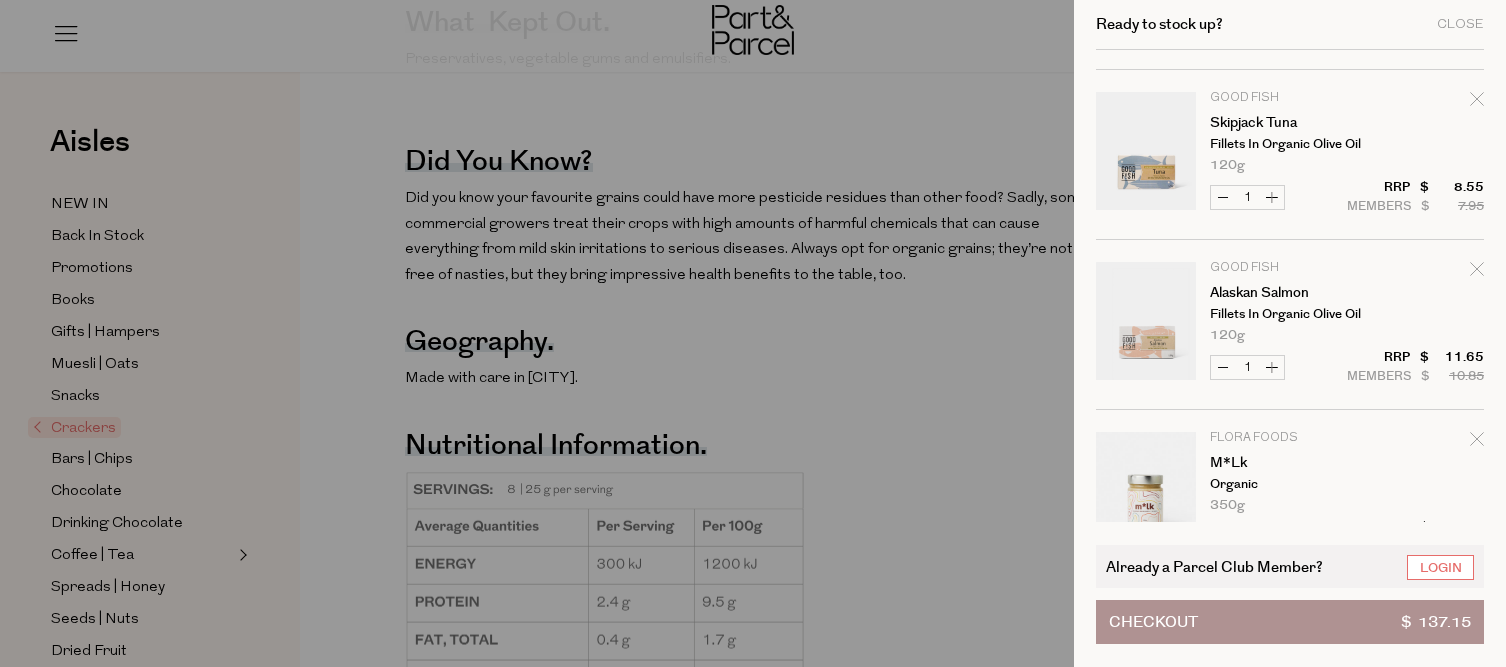 click 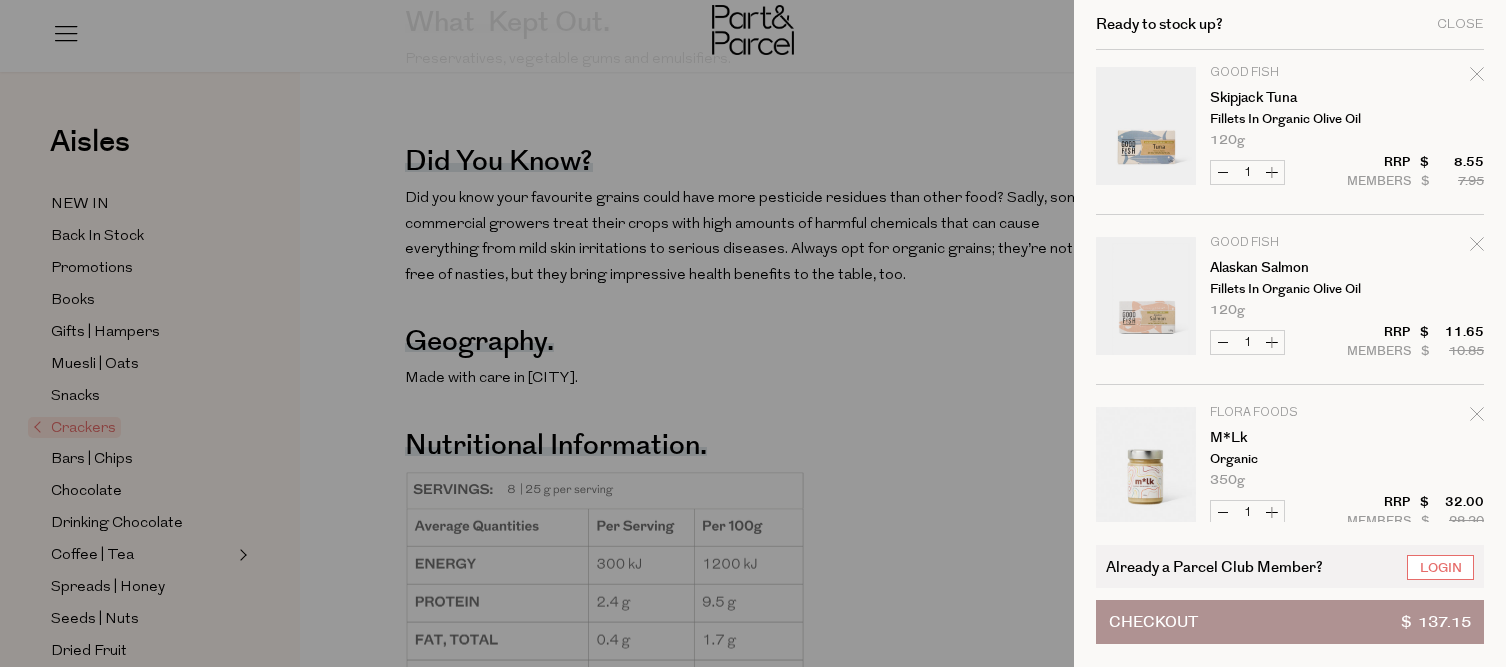 click 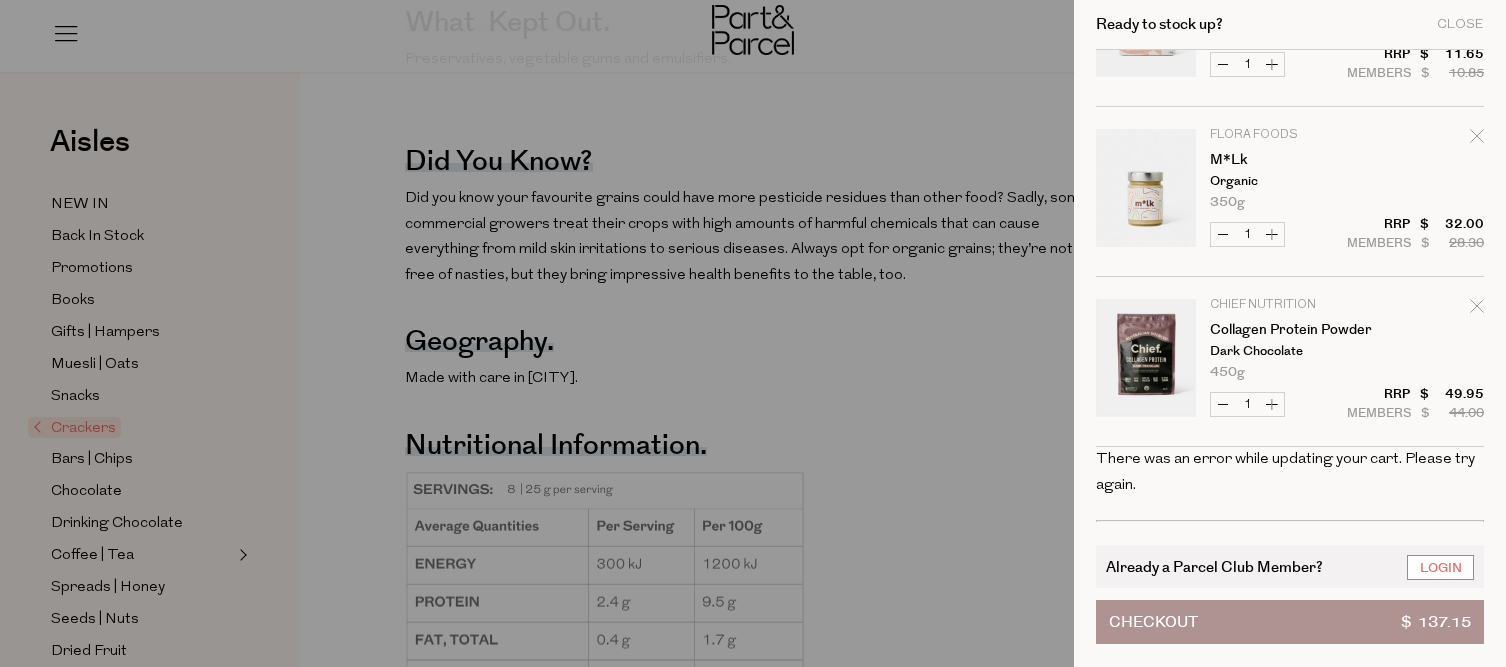 scroll, scrollTop: 603, scrollLeft: 0, axis: vertical 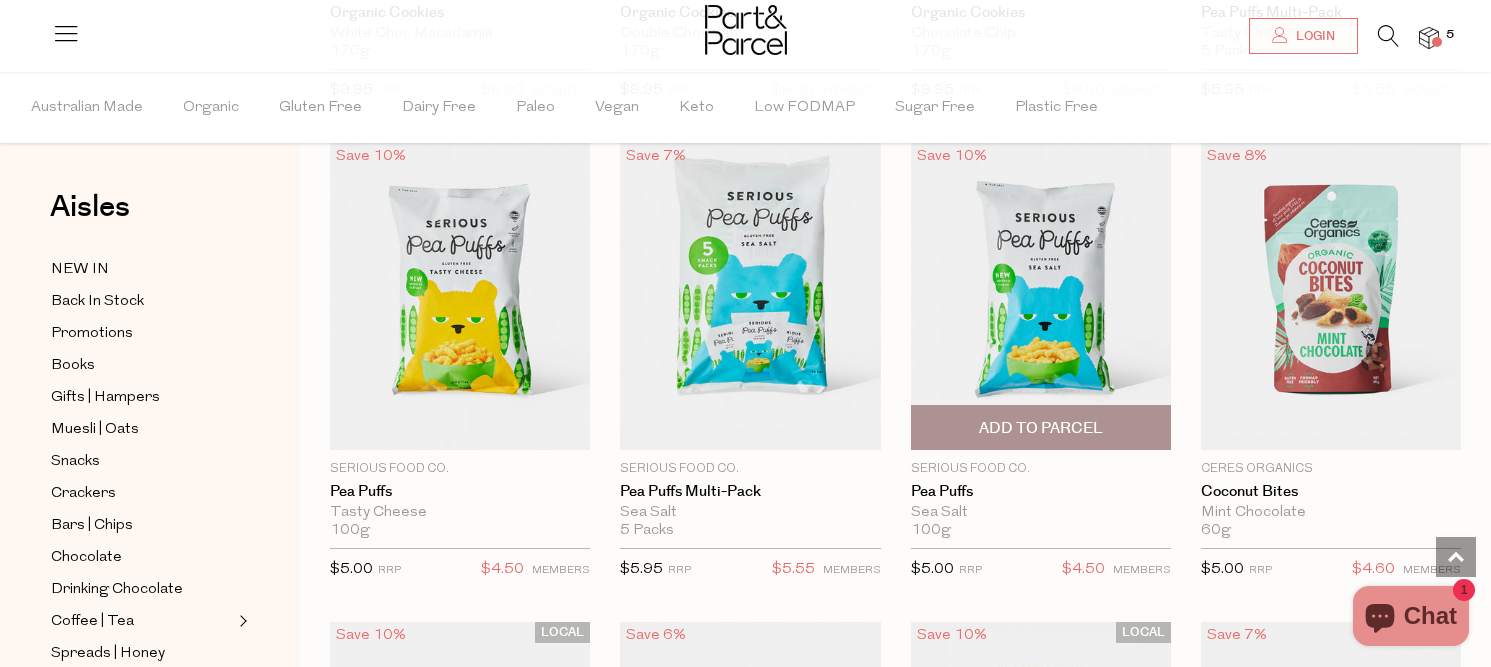 click on "Add To Parcel" at bounding box center [1041, 428] 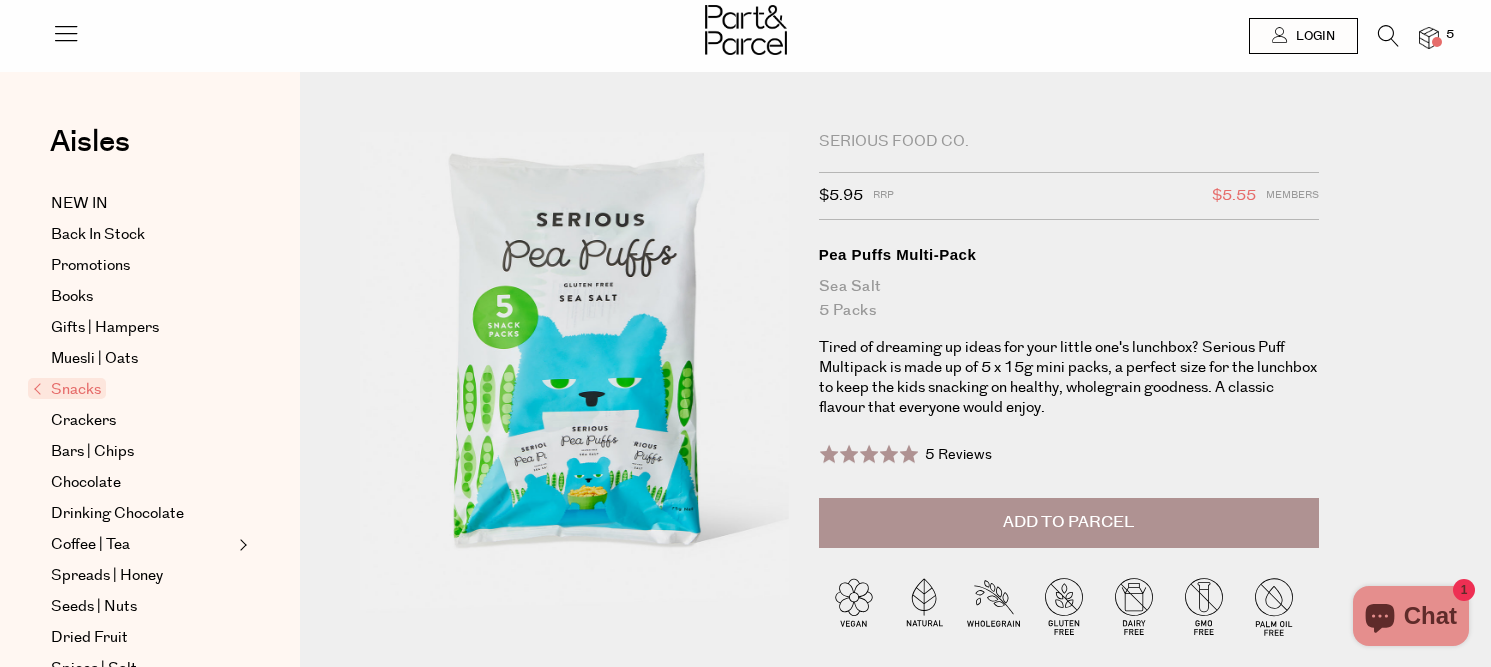scroll, scrollTop: 0, scrollLeft: 0, axis: both 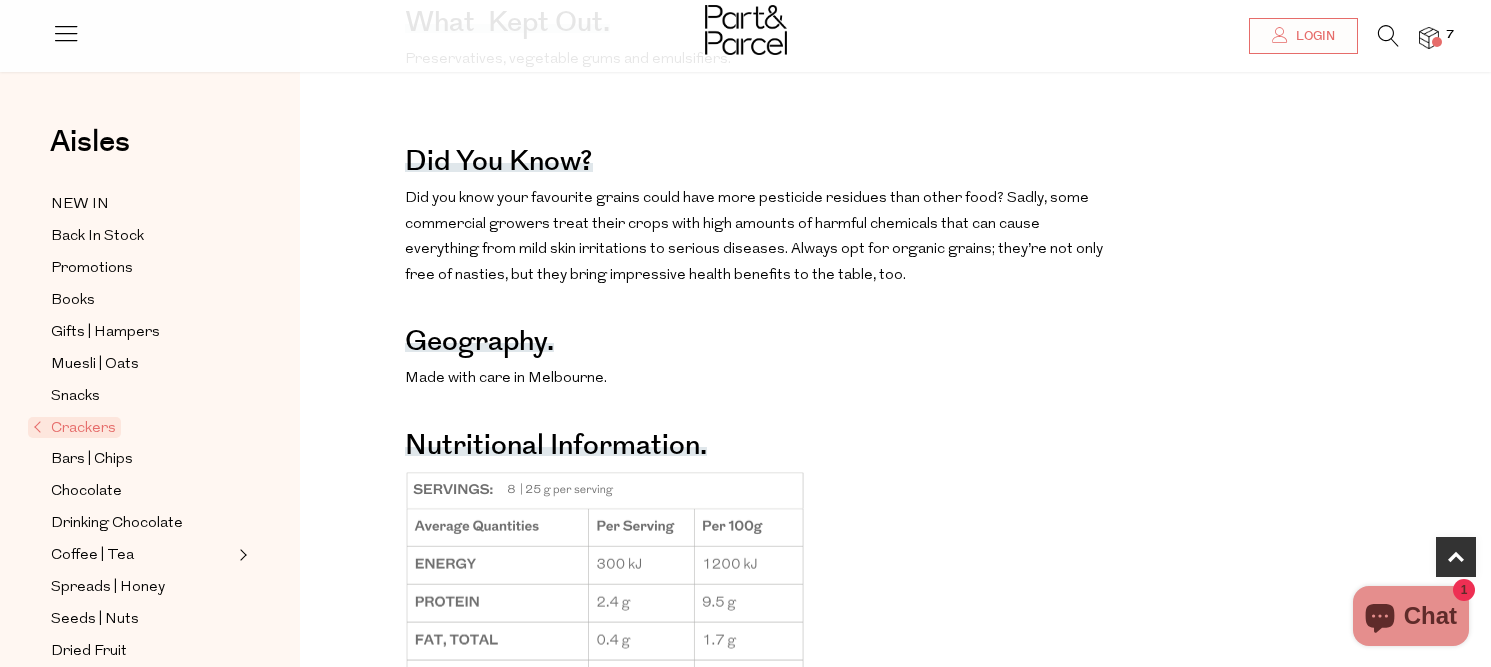click at bounding box center (1429, 38) 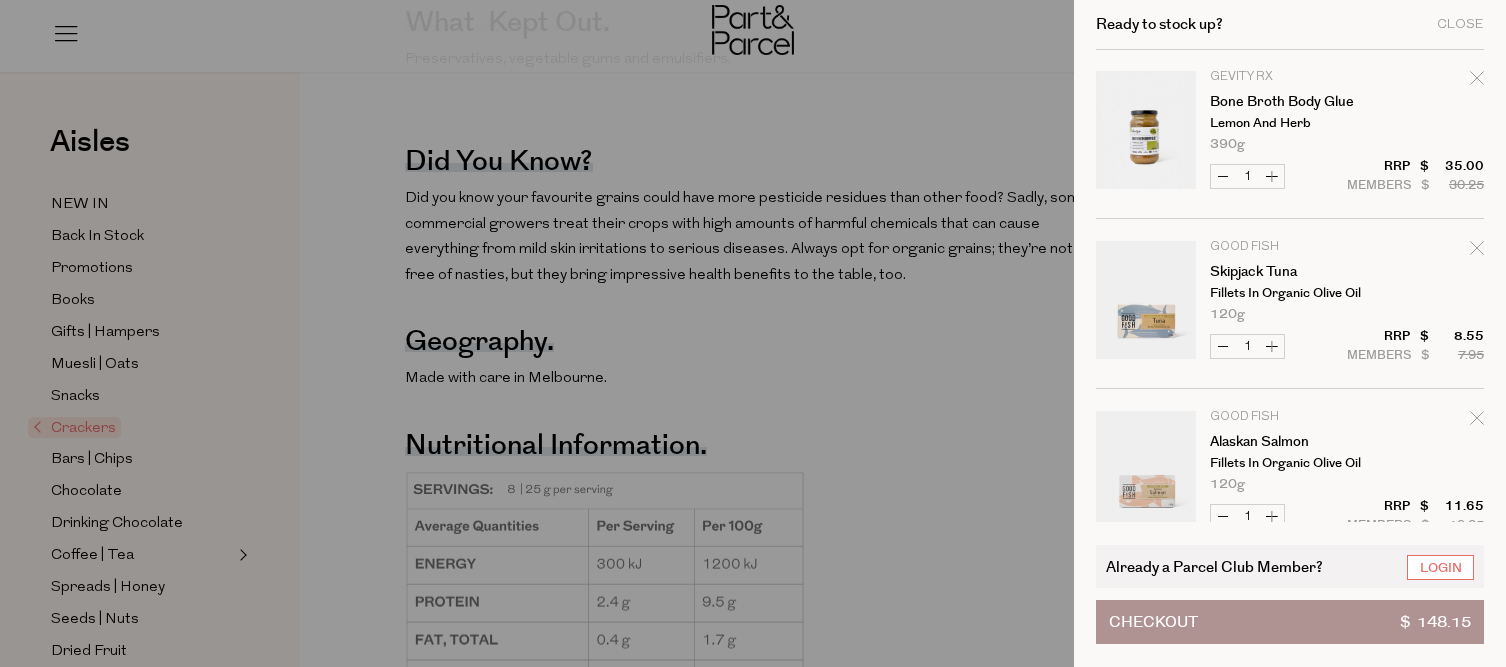 scroll, scrollTop: 397, scrollLeft: 0, axis: vertical 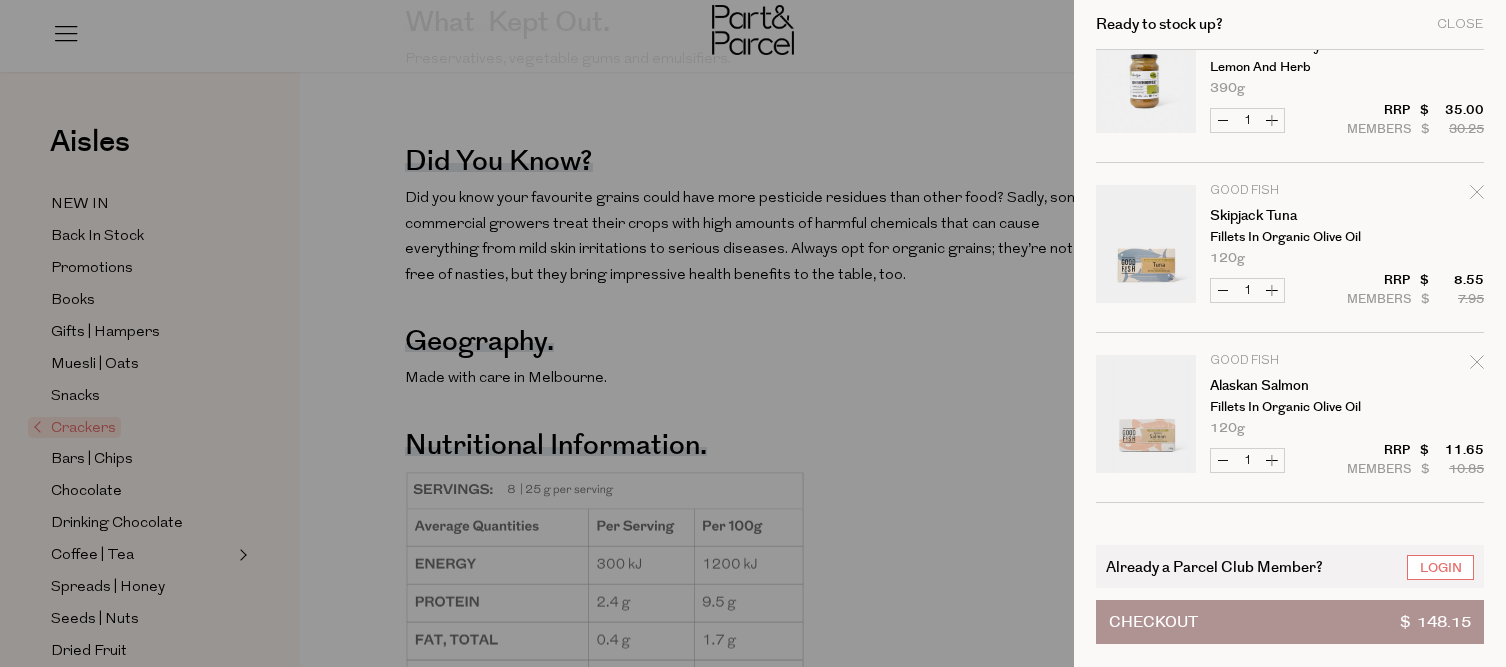 click 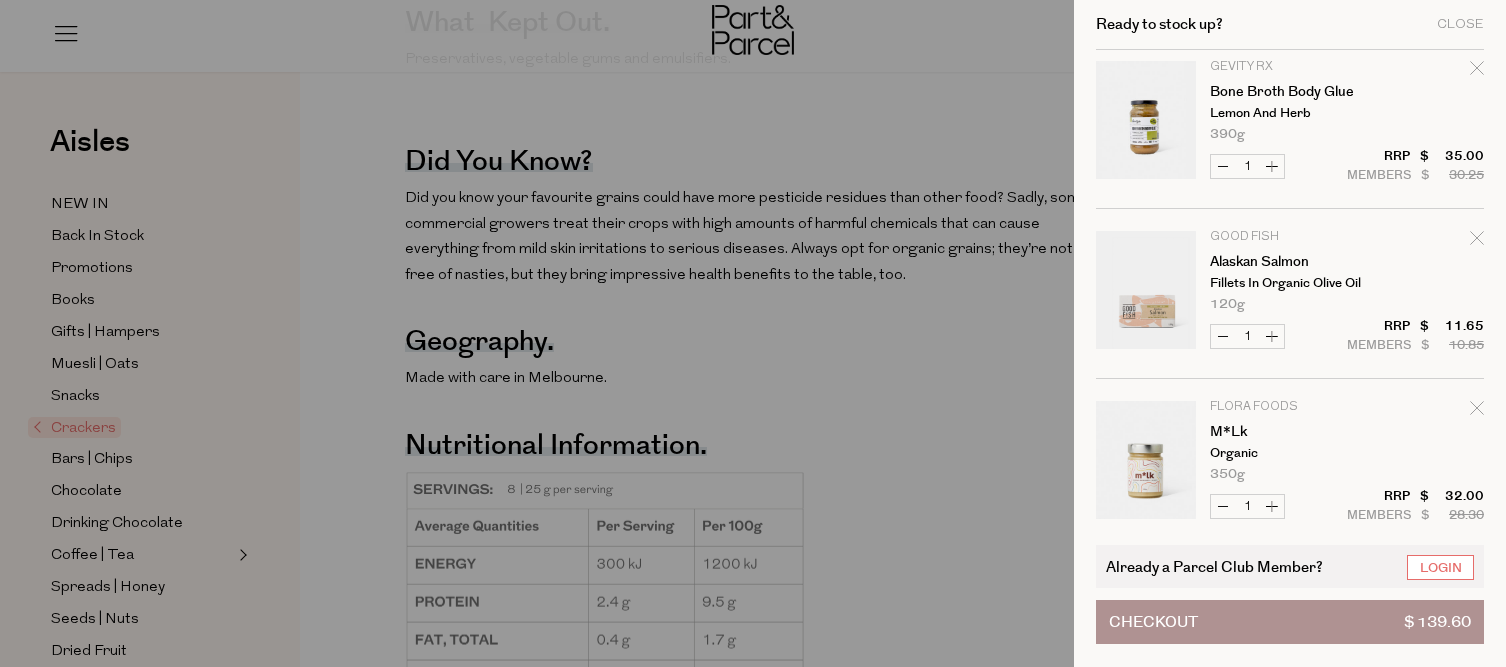 scroll, scrollTop: 431, scrollLeft: 0, axis: vertical 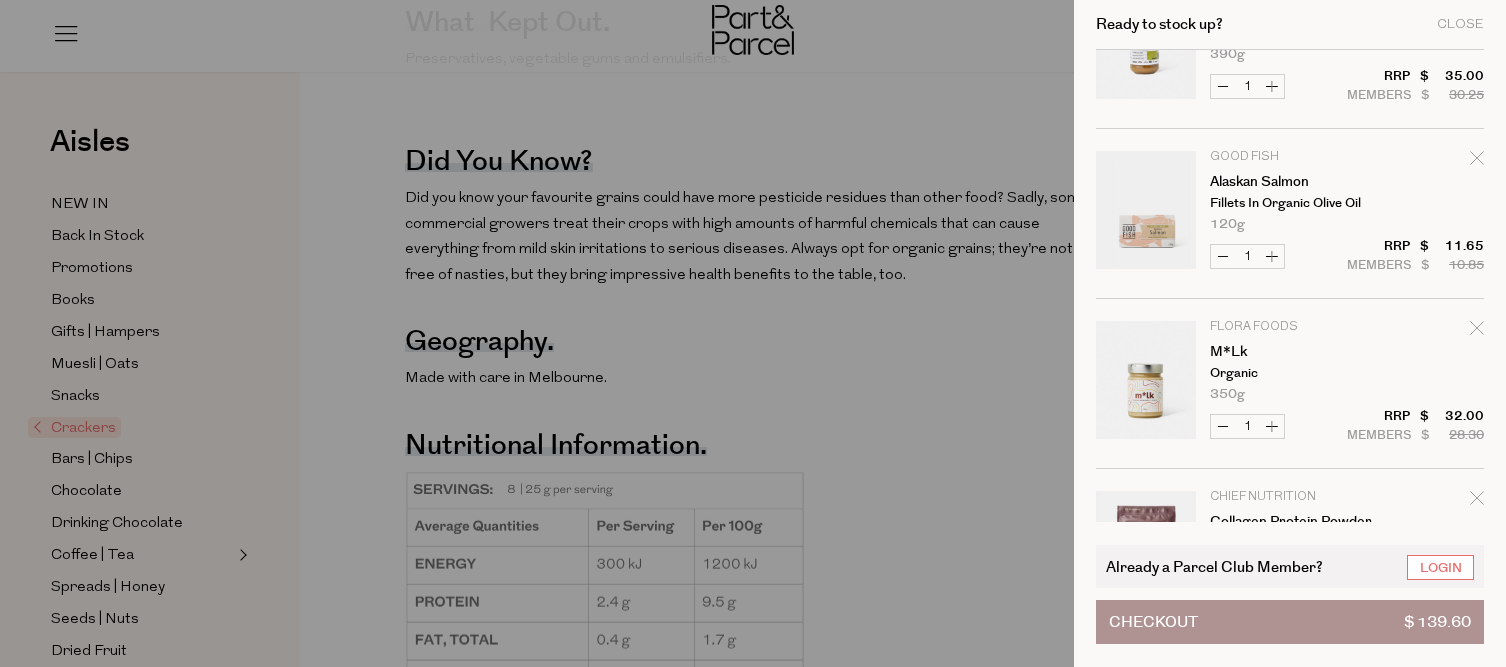 click 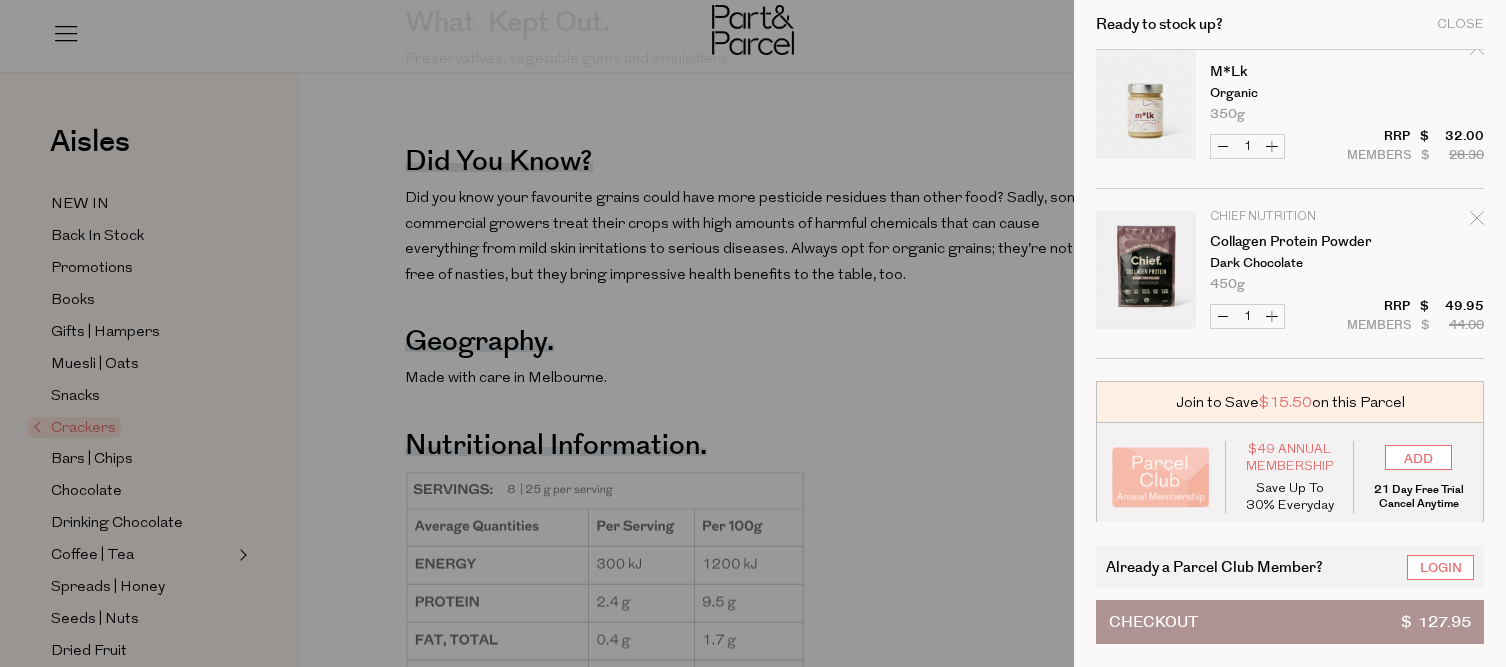 scroll, scrollTop: 552, scrollLeft: 0, axis: vertical 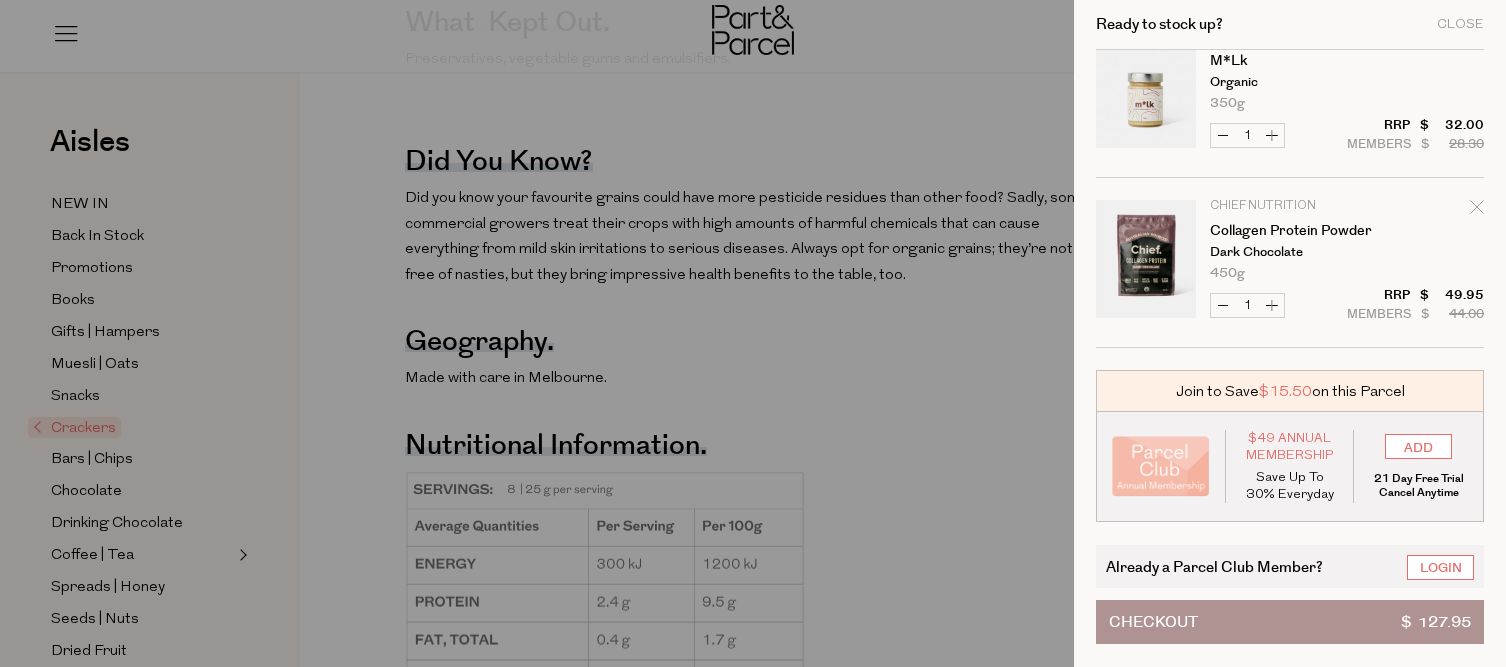 click on "Checkout $ 127.95" at bounding box center [1290, 622] 